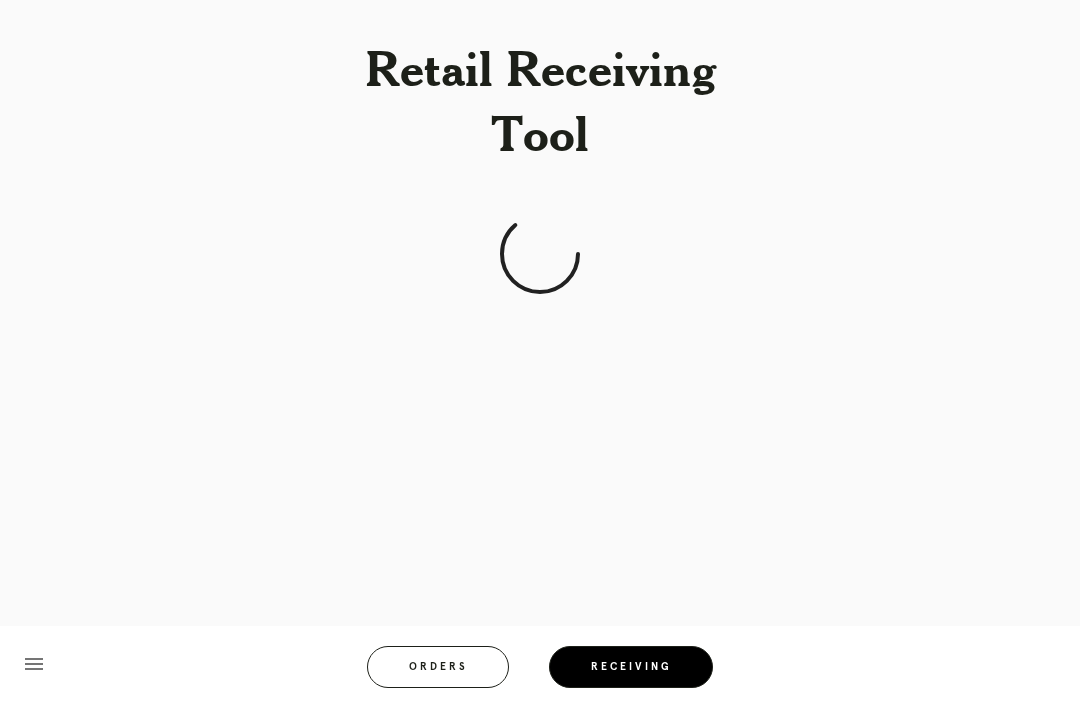 scroll, scrollTop: 64, scrollLeft: 0, axis: vertical 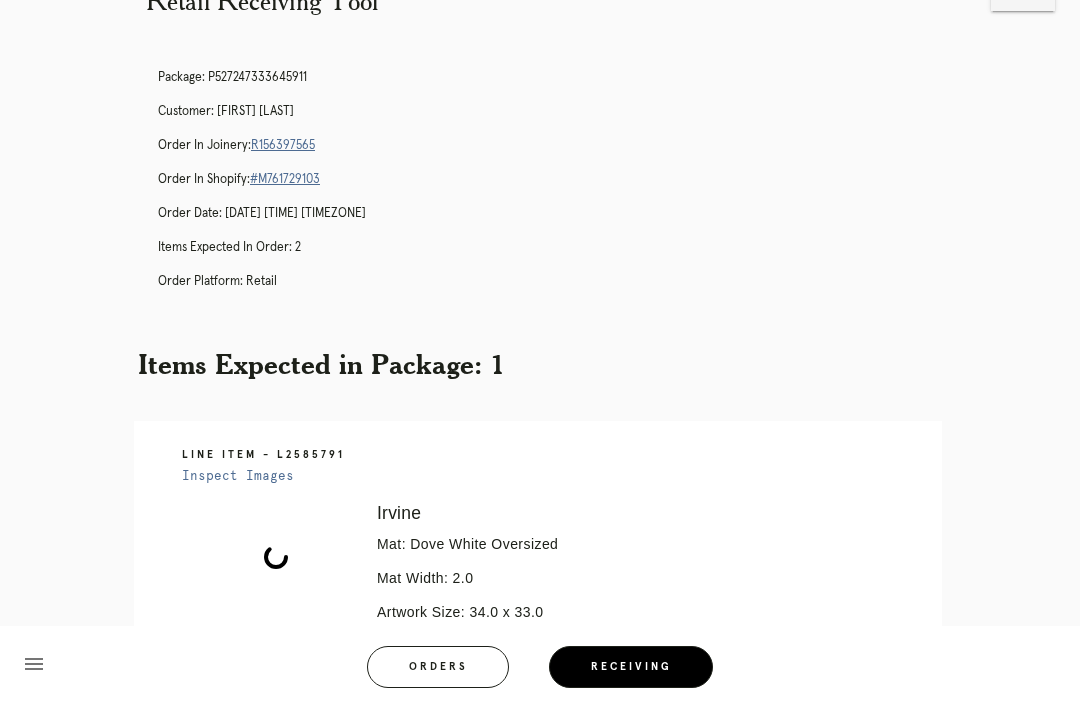 click on "Retail Receiving Tool   close   Package: [NUMBER]   Customer: [FIRST] [LAST]
Order in Joinery:
[ORDER_ID]
Order in Shopify:
[ORDER_ID]
Order Date:
[DATE] [TIME] [TIMEZONE]
Items Expected in Order: 2   Order Platform: retail     Items Expected in Package:  1
Line Item - [LINE_ITEM]
Inspect Images
Error retreiving frame spec #[NUMBER]
[CITY]
Mat: [MATERIAL] Oversized
Mat Width: 2.0
Artwork Size:
34.0
x
33.0
Frame Size:
40.125
x
39.125
Conveyance: shipped
Attempt: 2
Hanging Hardware: Corner Brackets & Large Sticker
Return Instructions:
menu
Orders
Receiving
Logged in as:   [EMAIL]" at bounding box center [540, 509] 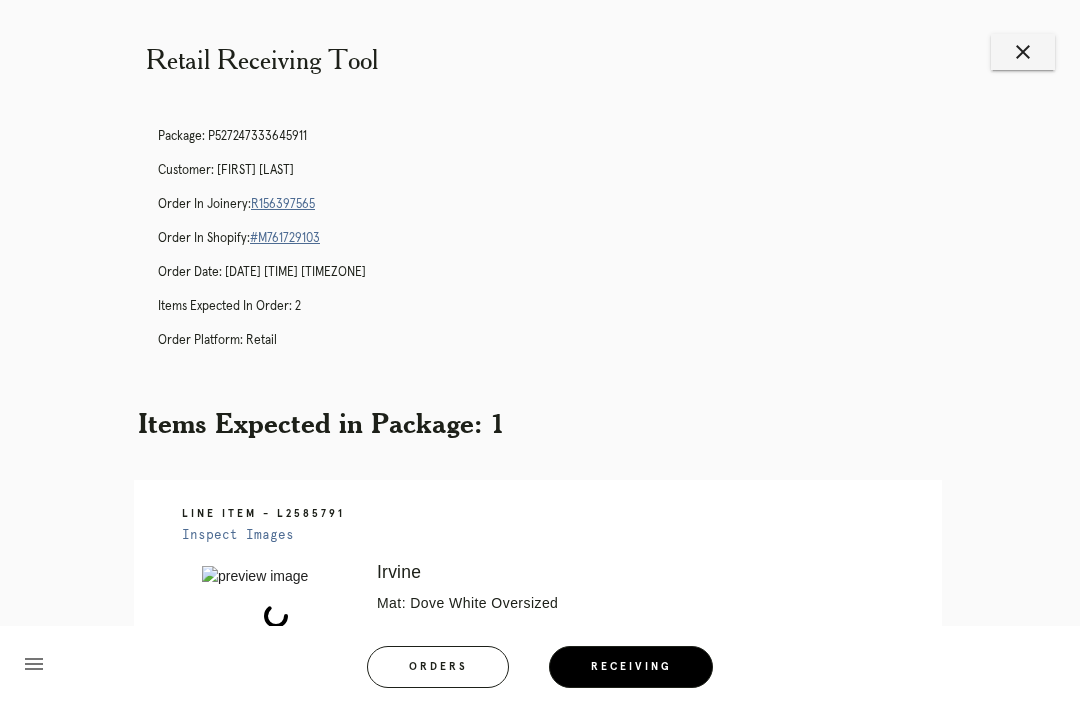 scroll, scrollTop: 0, scrollLeft: 0, axis: both 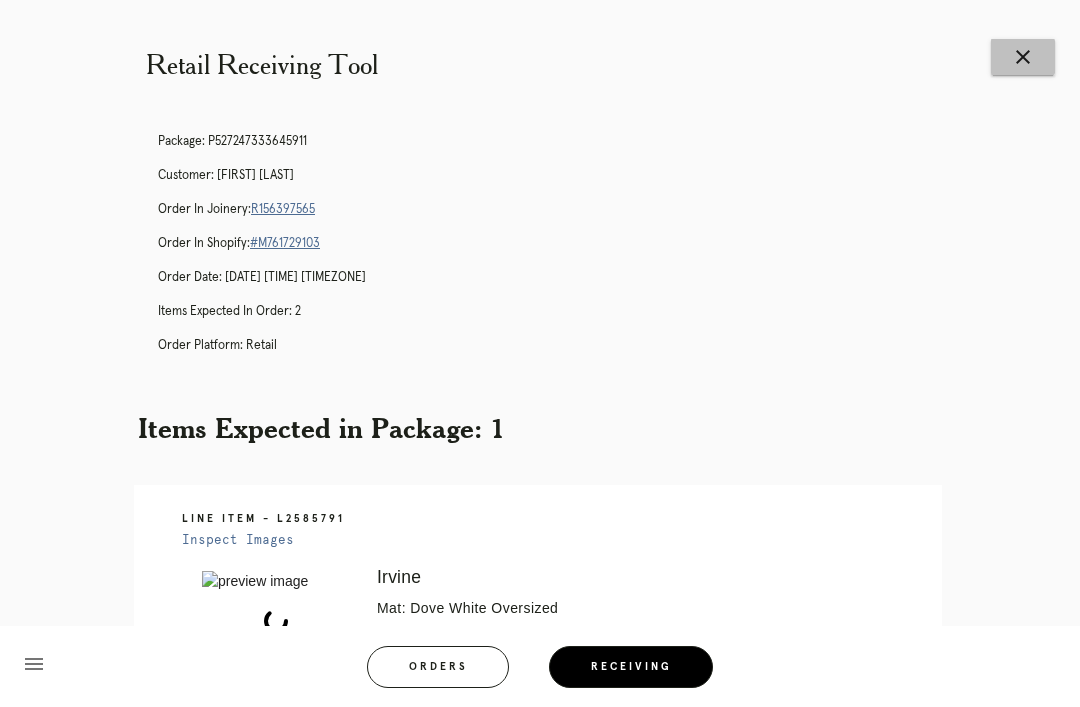 click on "close" at bounding box center [1023, 57] 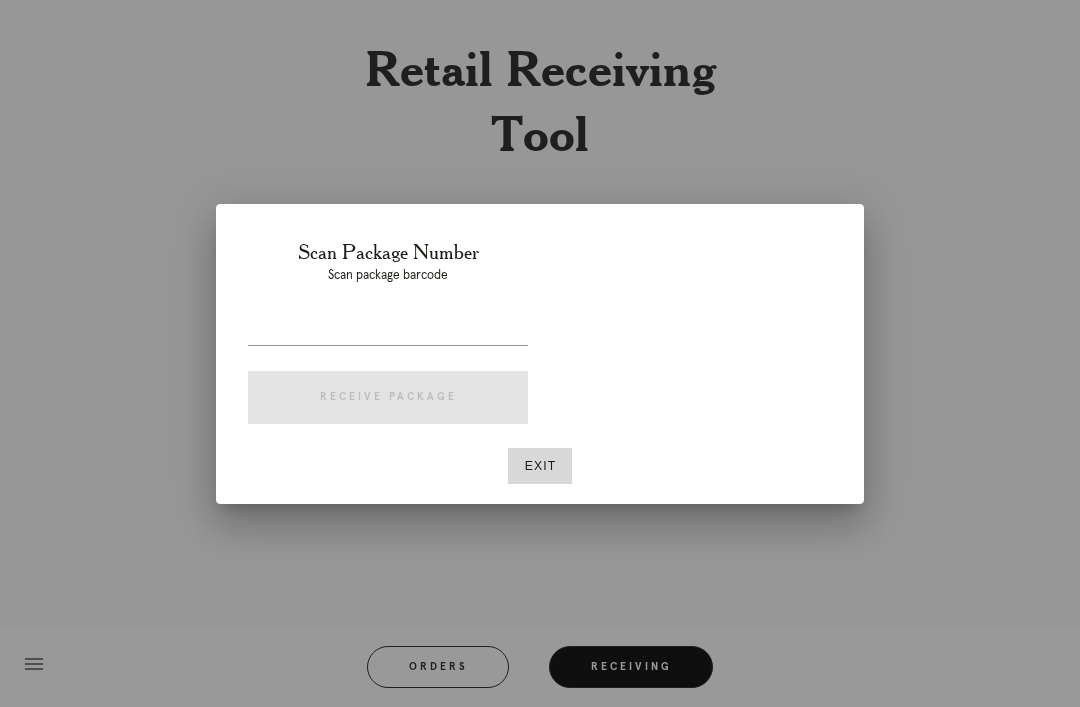 scroll, scrollTop: 0, scrollLeft: 0, axis: both 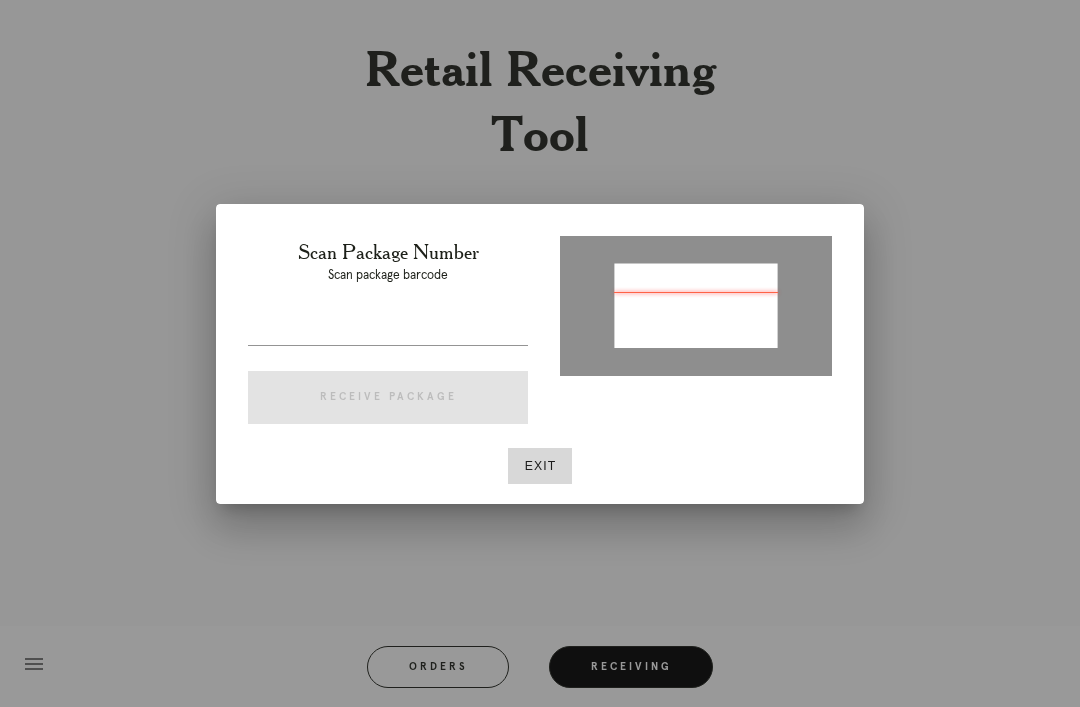 type on "[ORDER_NUMBER]" 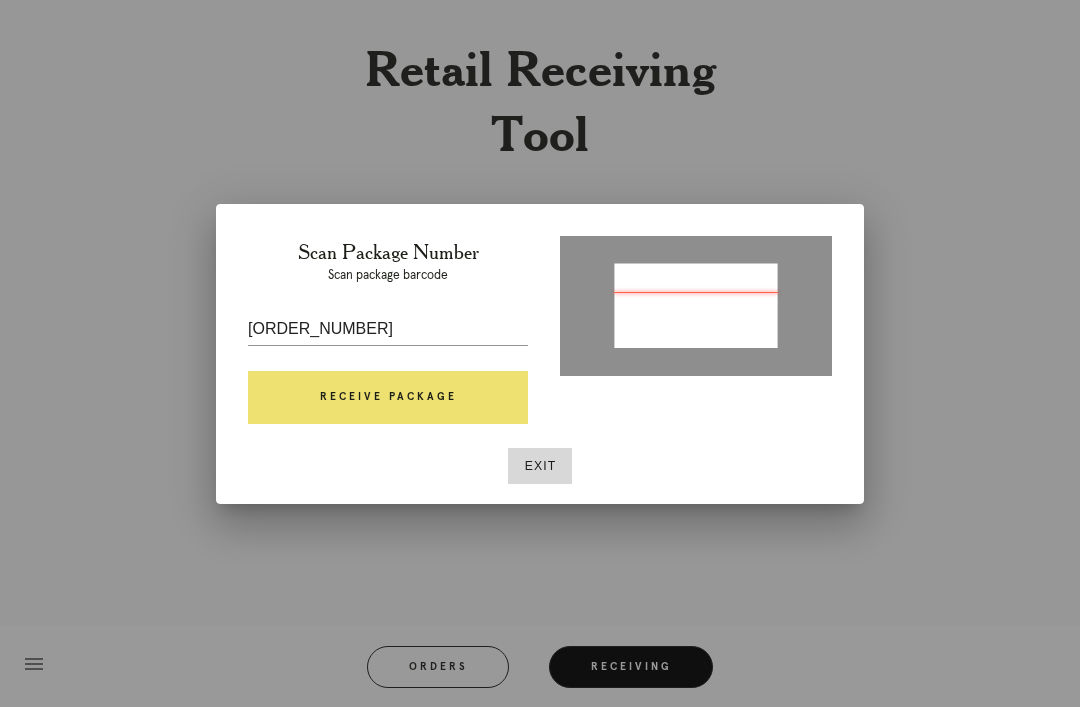 click on "Receive Package" at bounding box center [388, 398] 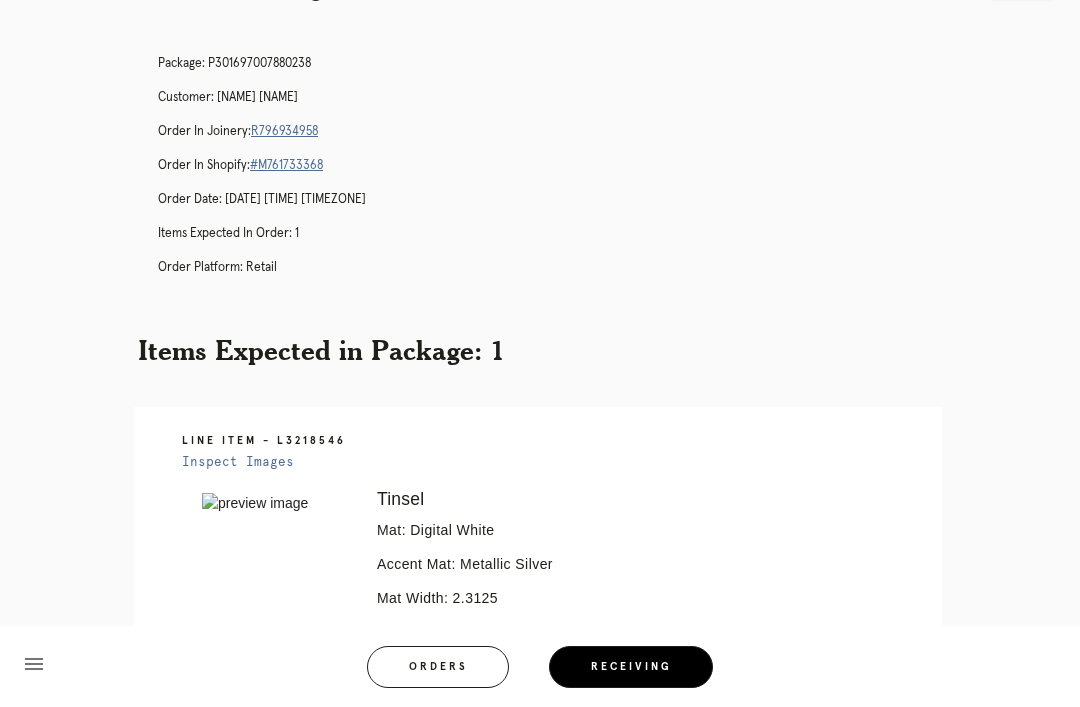 scroll, scrollTop: 79, scrollLeft: 0, axis: vertical 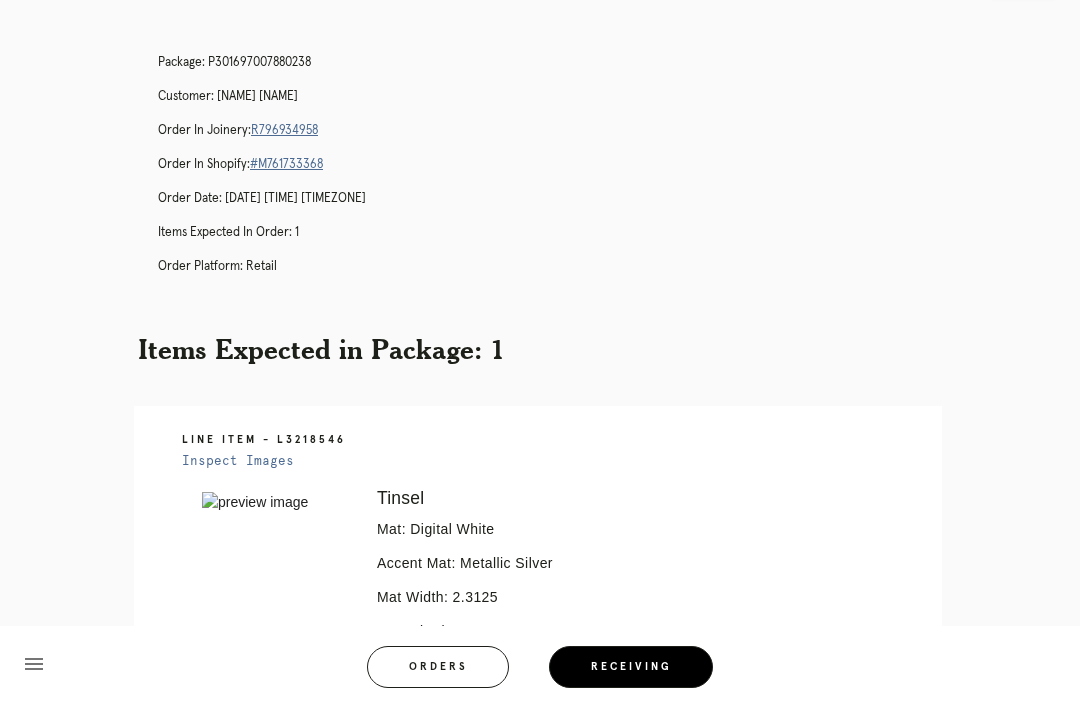 click on "R796934958" at bounding box center [284, 130] 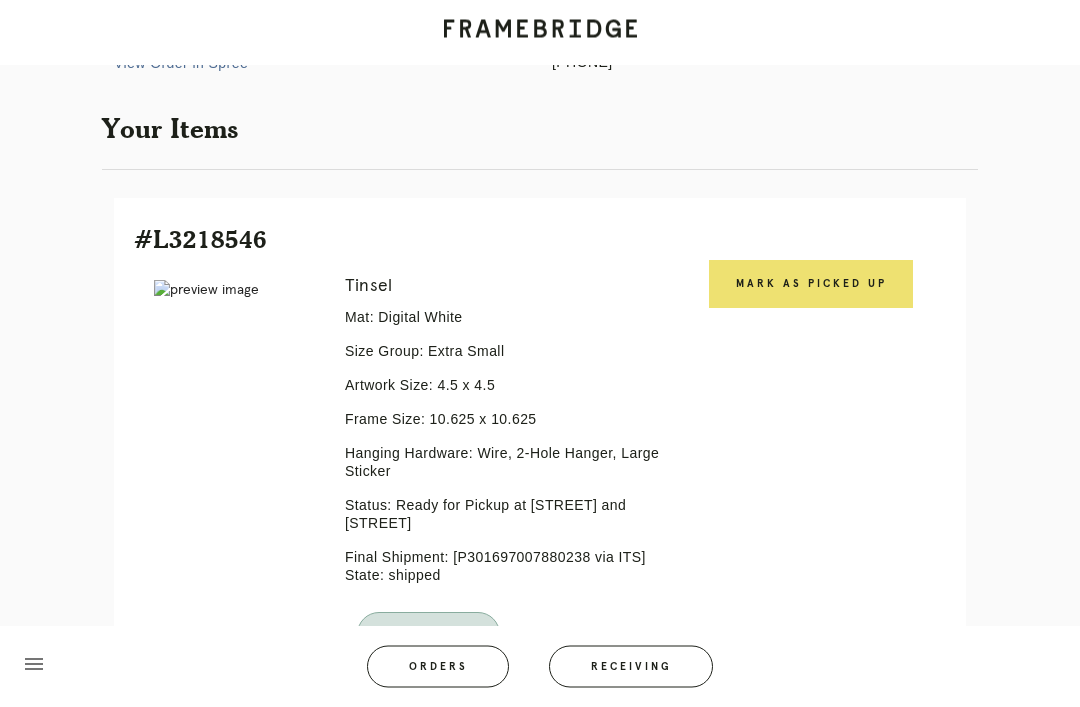 scroll, scrollTop: 464, scrollLeft: 0, axis: vertical 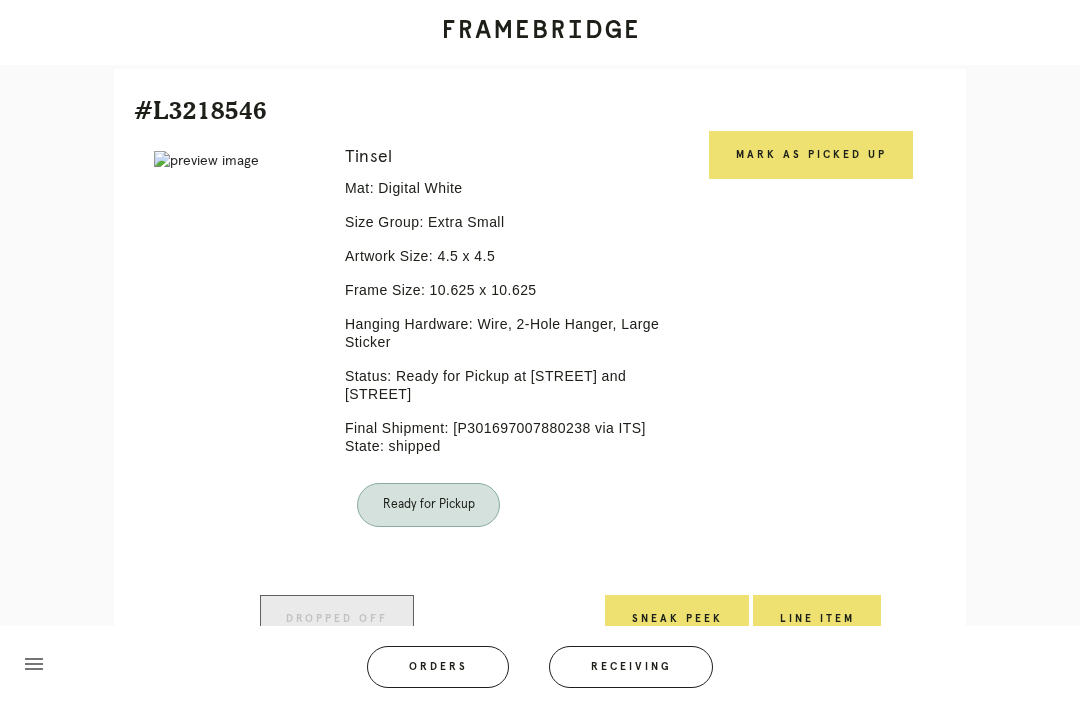 click on "Mark as Picked Up" at bounding box center (811, 155) 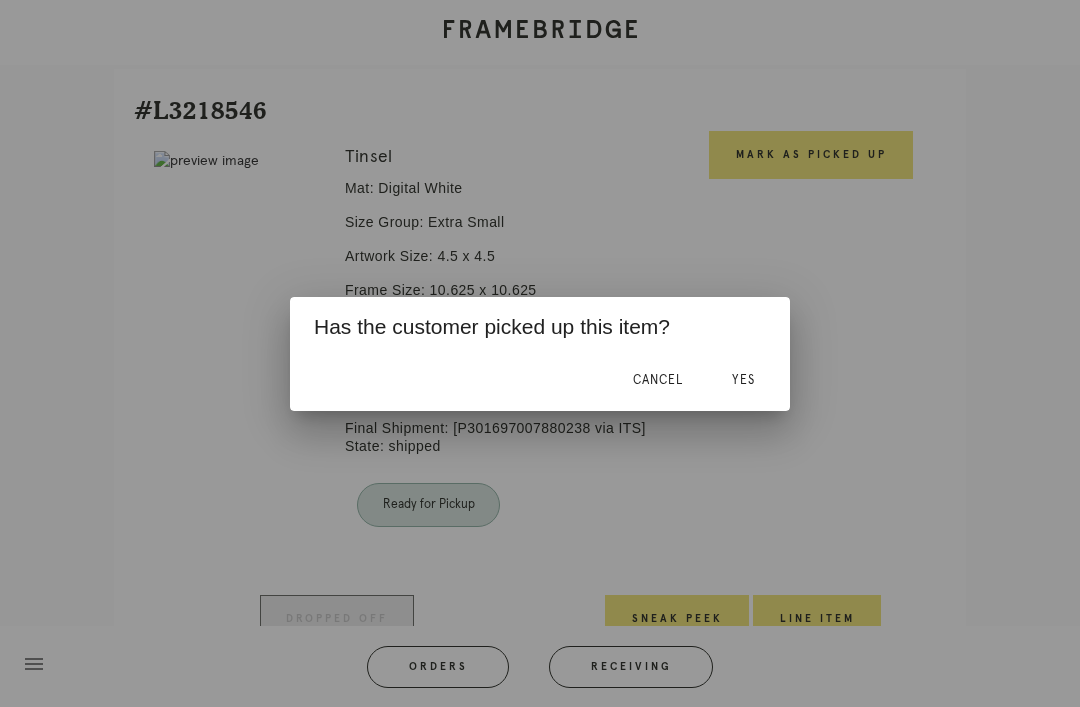 click on "Yes" at bounding box center (743, 380) 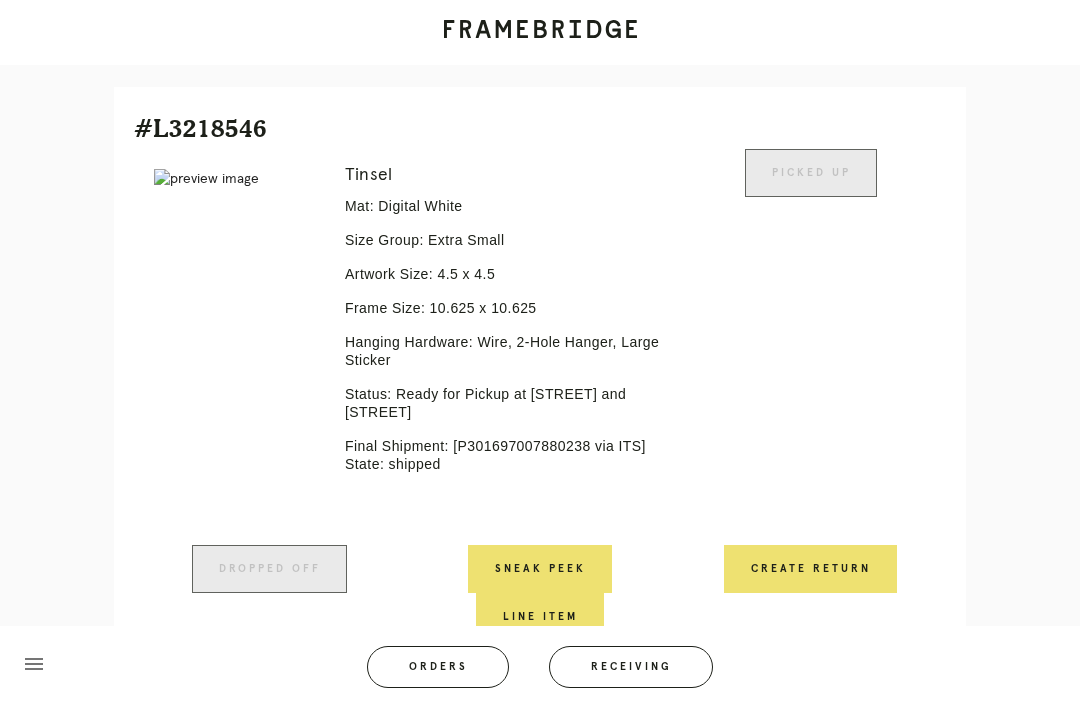 click on "Create Return" at bounding box center [810, 569] 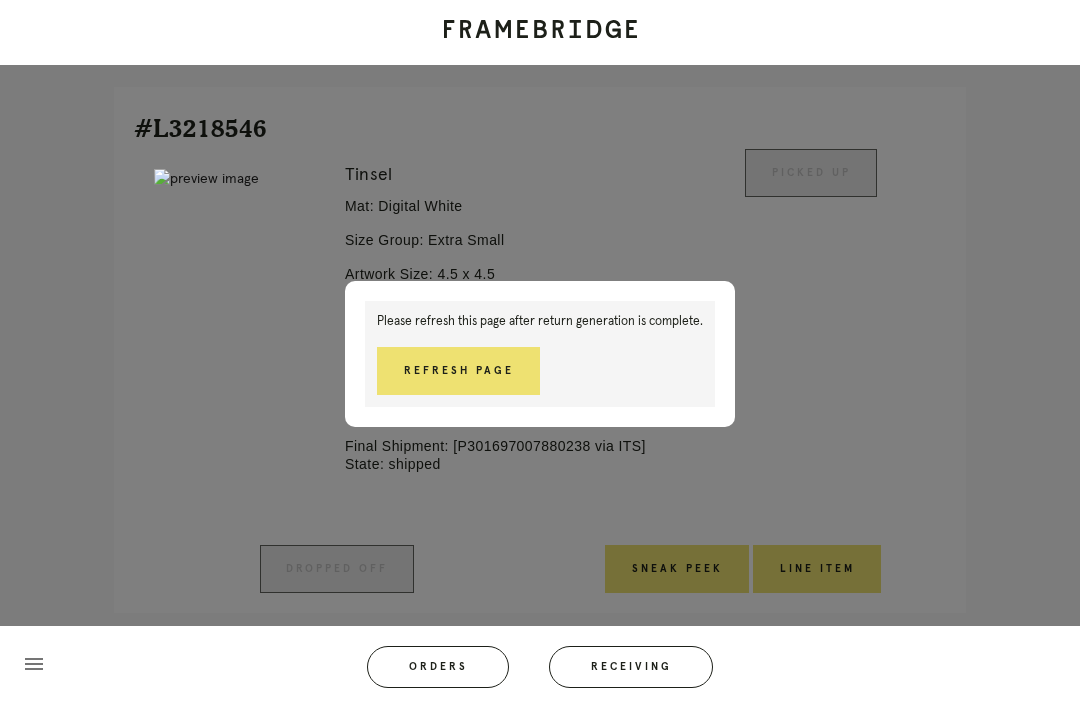scroll, scrollTop: 460, scrollLeft: 0, axis: vertical 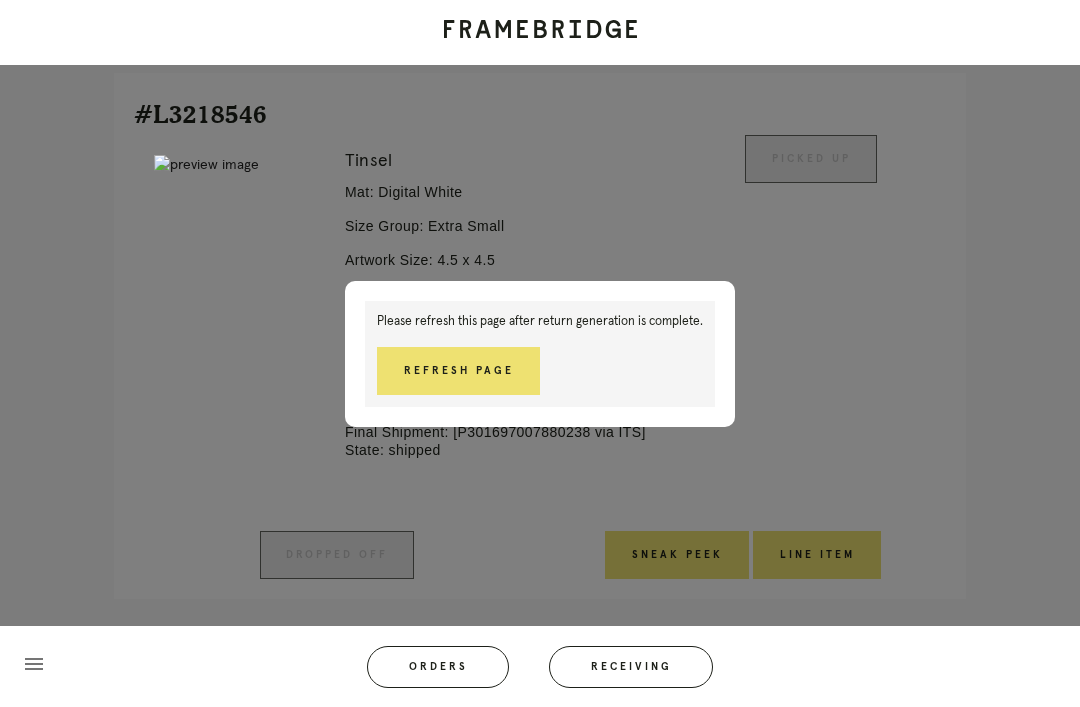 click on "Refresh Page" at bounding box center (458, 371) 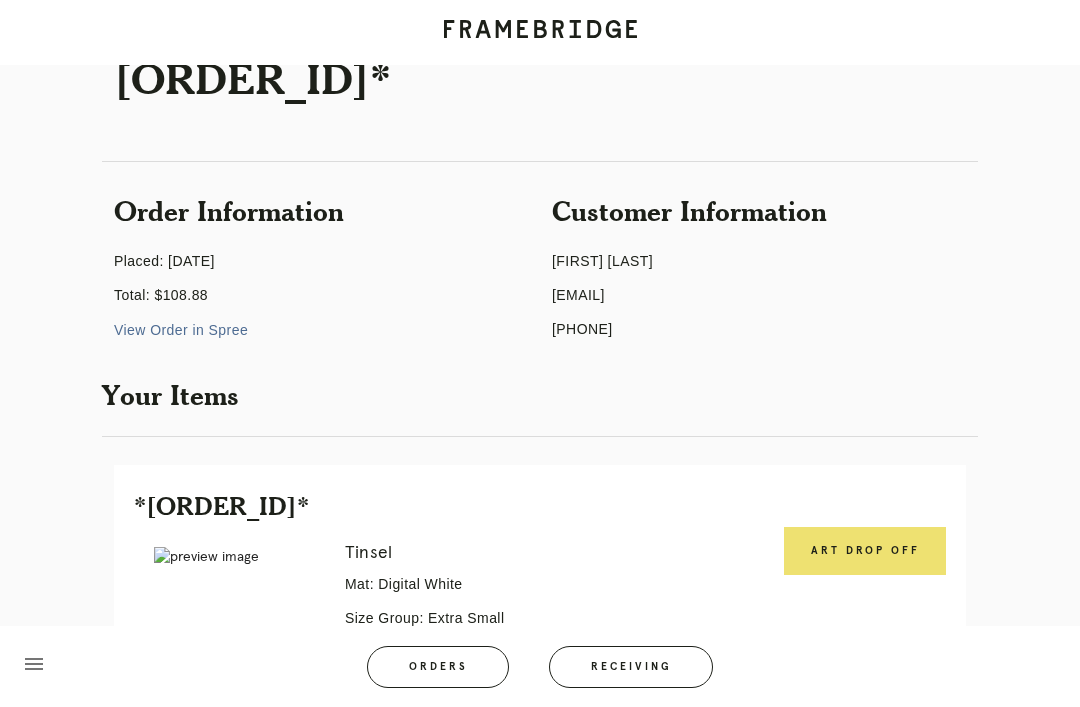 scroll, scrollTop: 396, scrollLeft: 0, axis: vertical 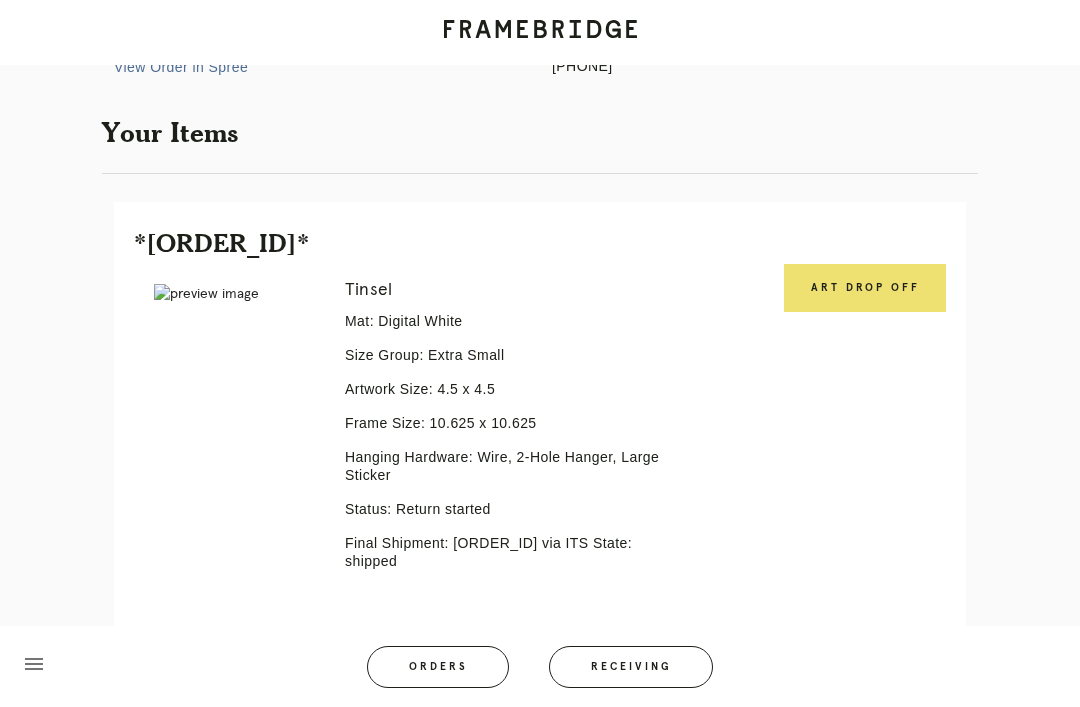 click on "Art drop off" at bounding box center (865, 288) 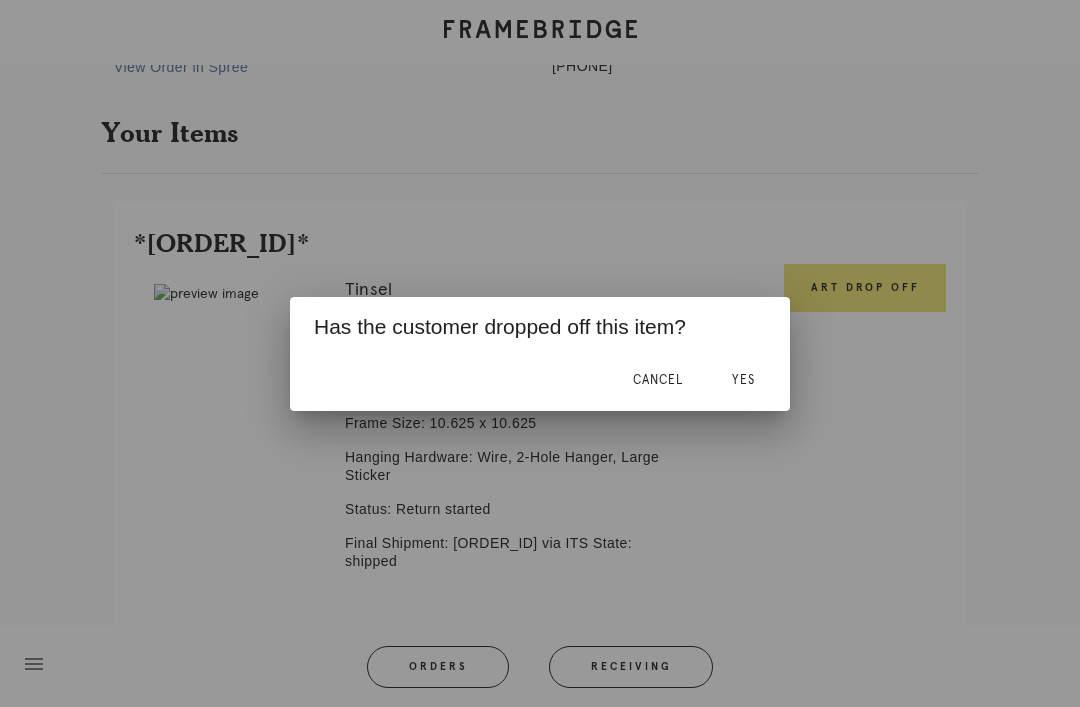 click on "Yes" at bounding box center [743, 380] 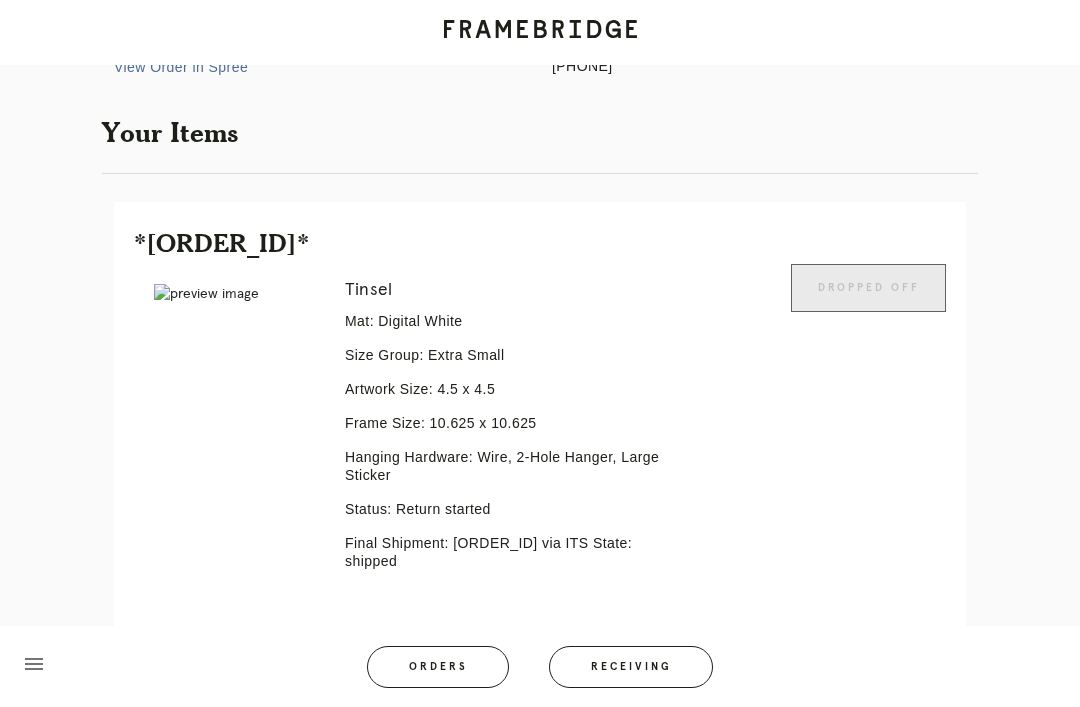 click on "Line Item" at bounding box center [614, 666] 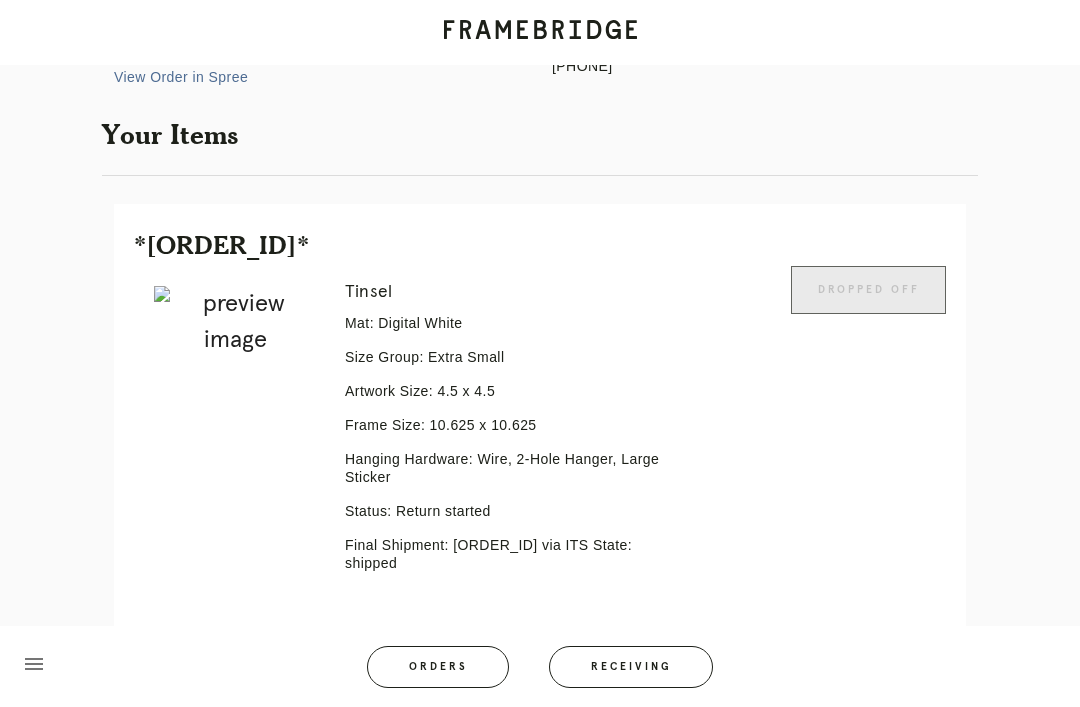 scroll, scrollTop: 0, scrollLeft: 0, axis: both 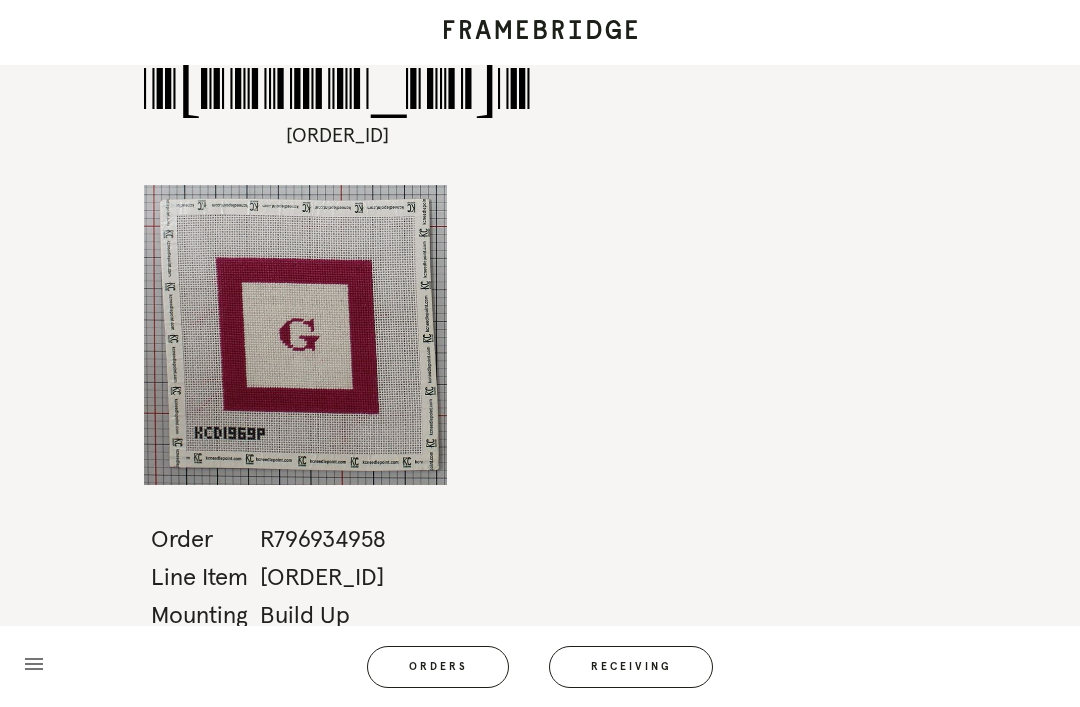 click on "Receiving" at bounding box center (631, 667) 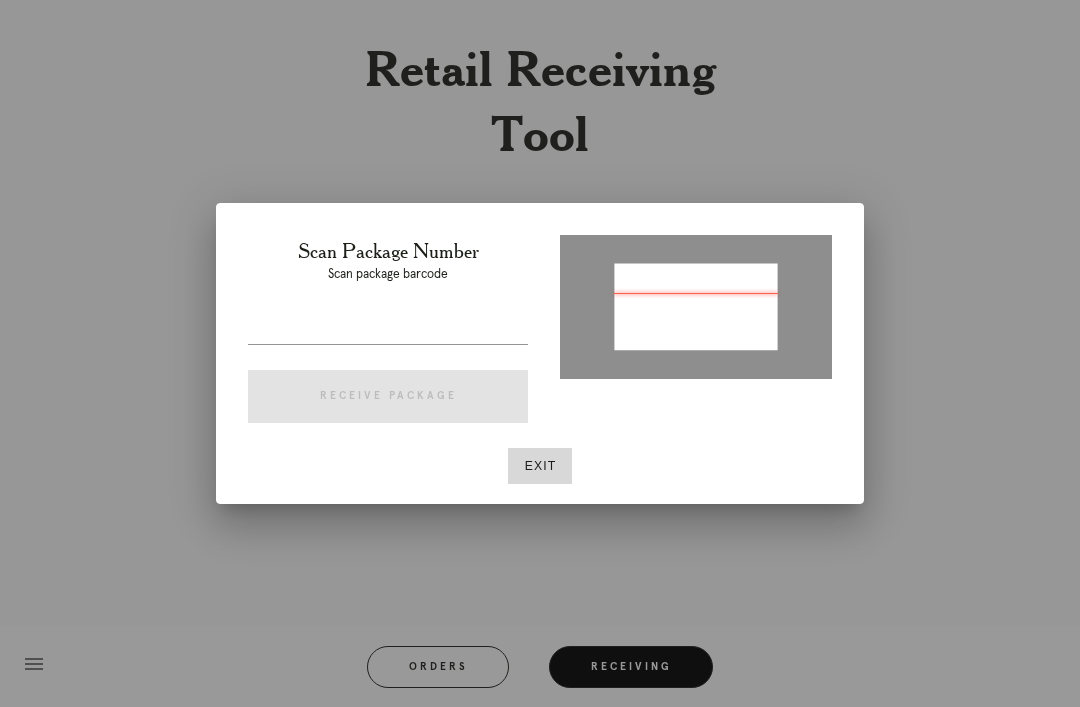 click on "Exit" at bounding box center (540, 466) 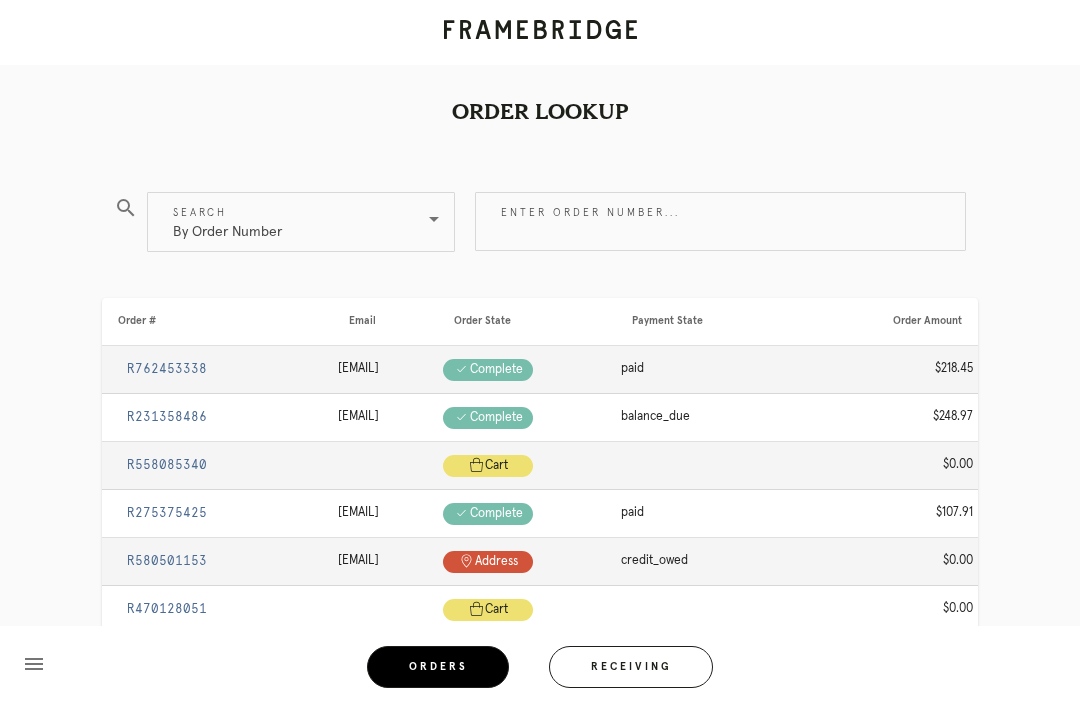 click on "By Order Number" at bounding box center (287, 222) 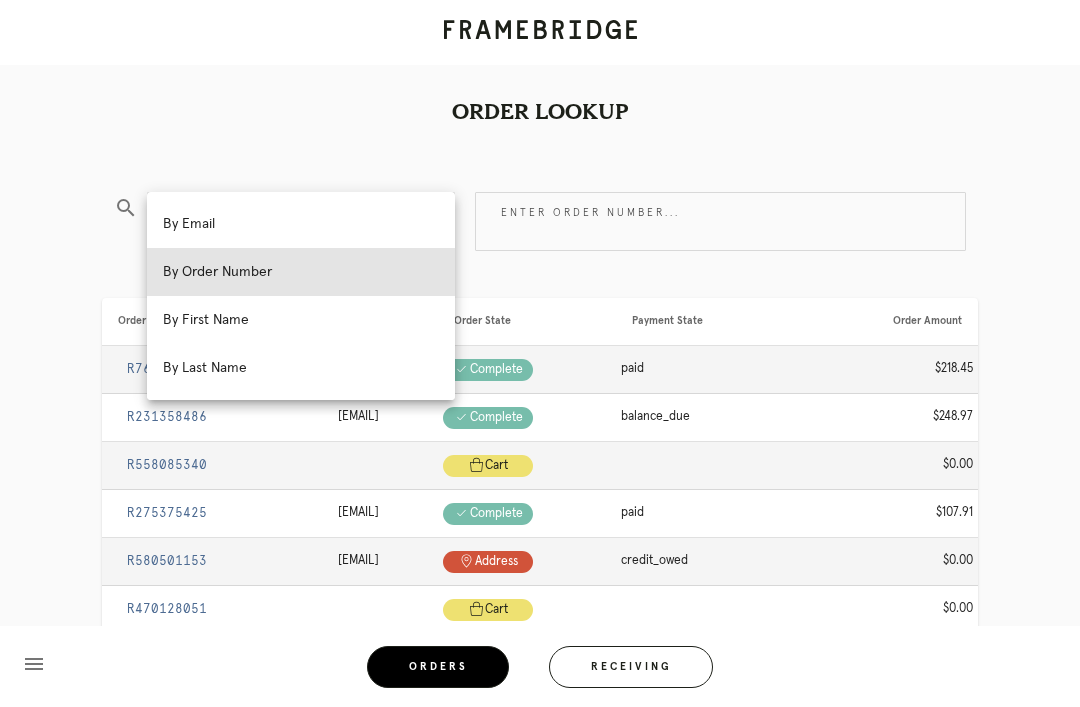 click on "By Email" at bounding box center (301, 224) 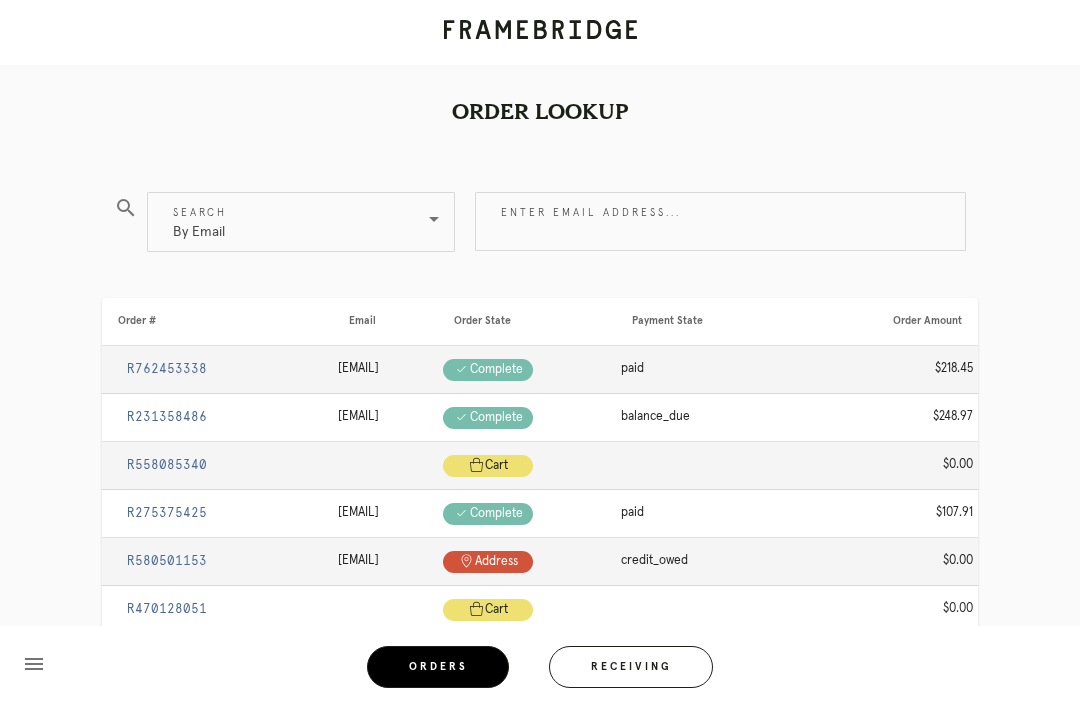 click on "Enter email address..." at bounding box center [720, 221] 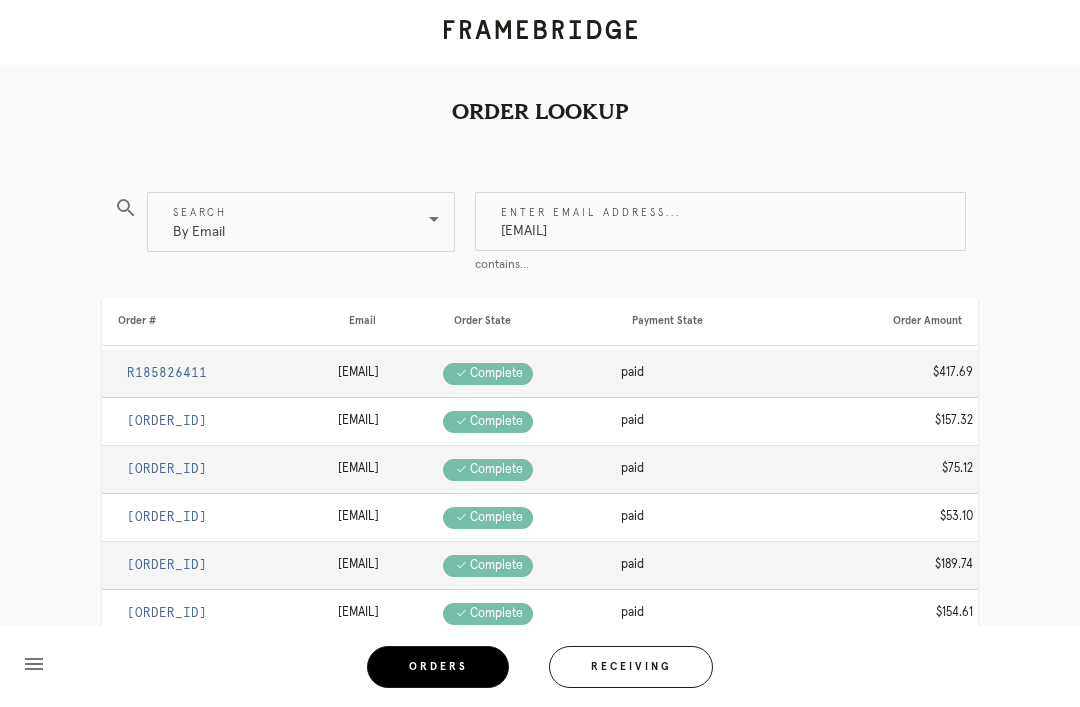 type on "Jpowell1025@gmail.com" 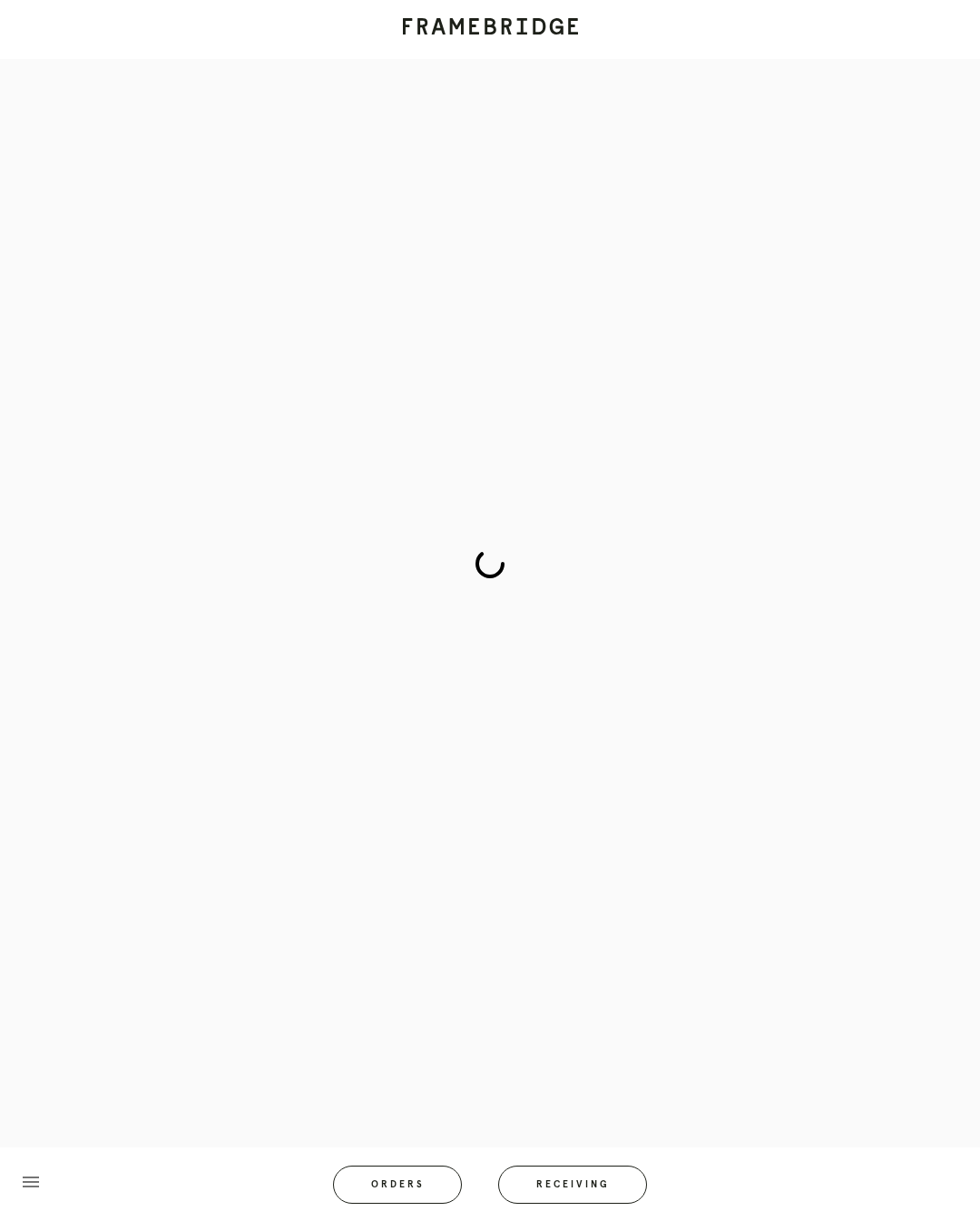 scroll, scrollTop: 0, scrollLeft: 0, axis: both 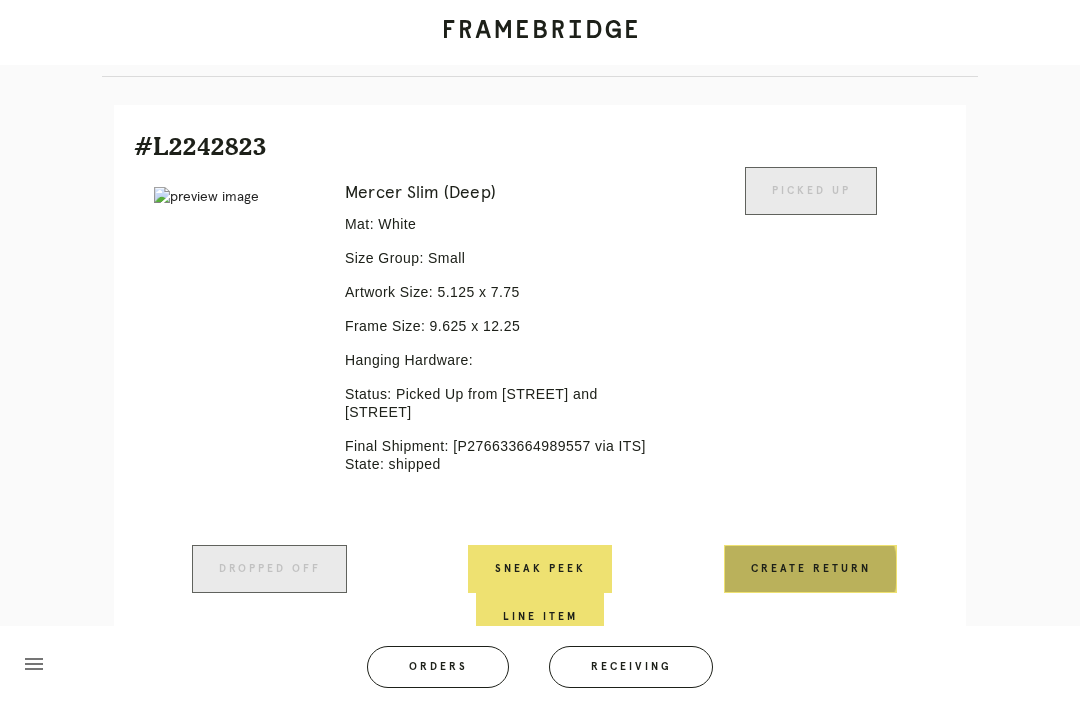 click on "Create Return" at bounding box center [810, 569] 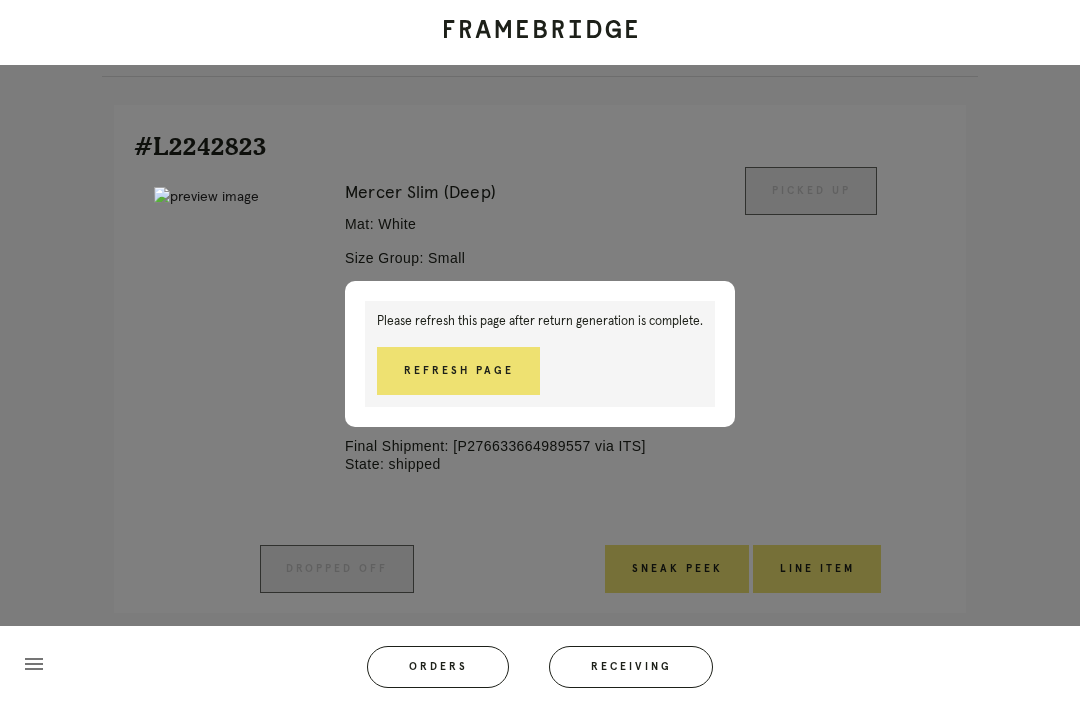 scroll, scrollTop: 442, scrollLeft: 0, axis: vertical 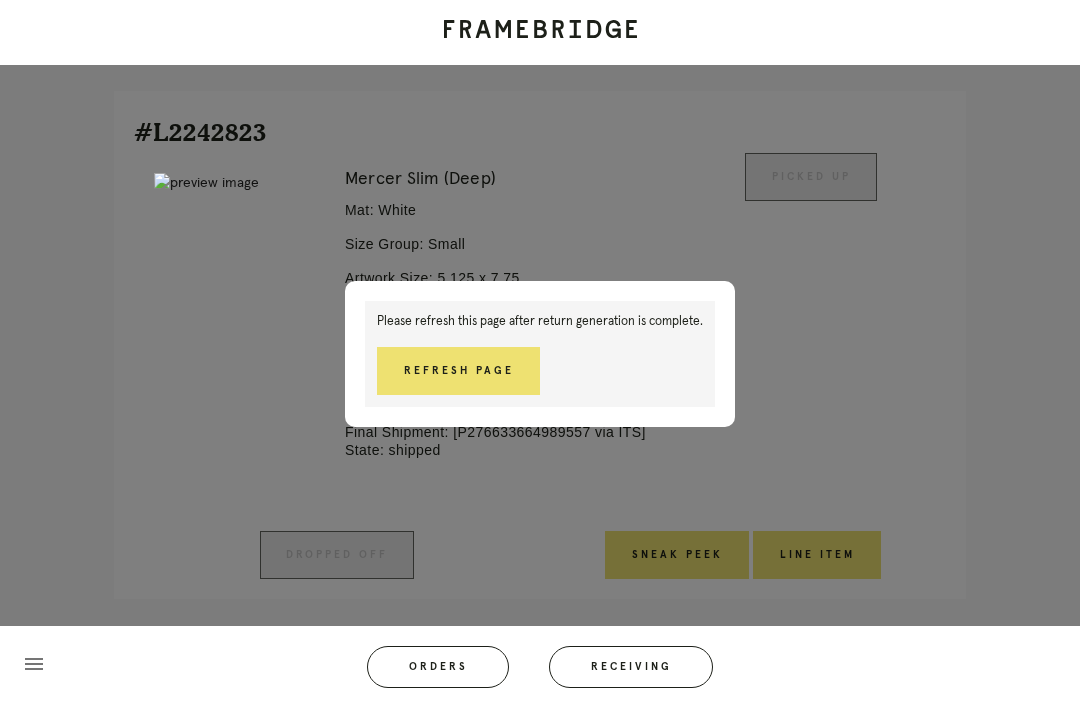 click on "Refresh Page" at bounding box center [458, 371] 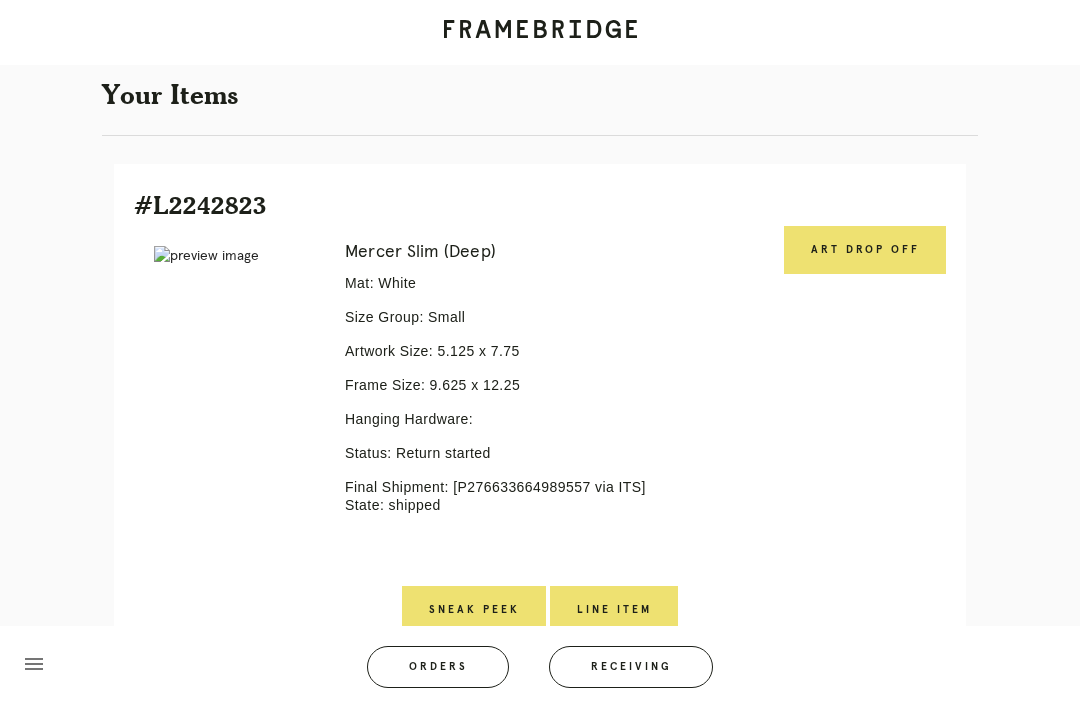 scroll, scrollTop: 368, scrollLeft: 0, axis: vertical 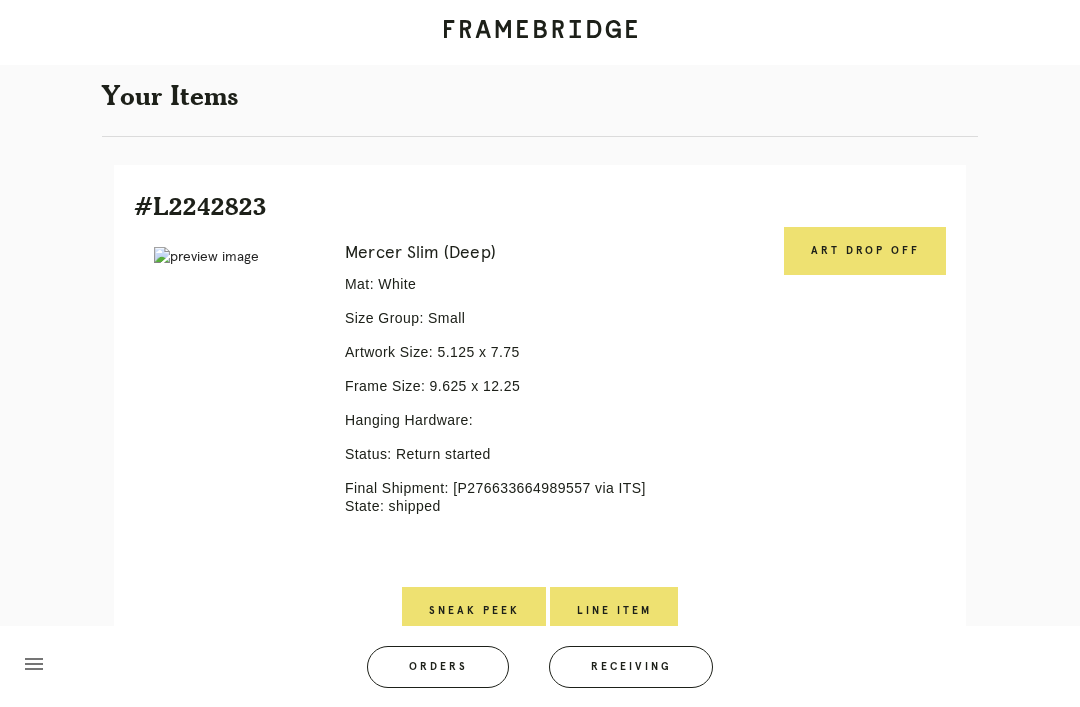 click on "Art drop off" at bounding box center (865, 251) 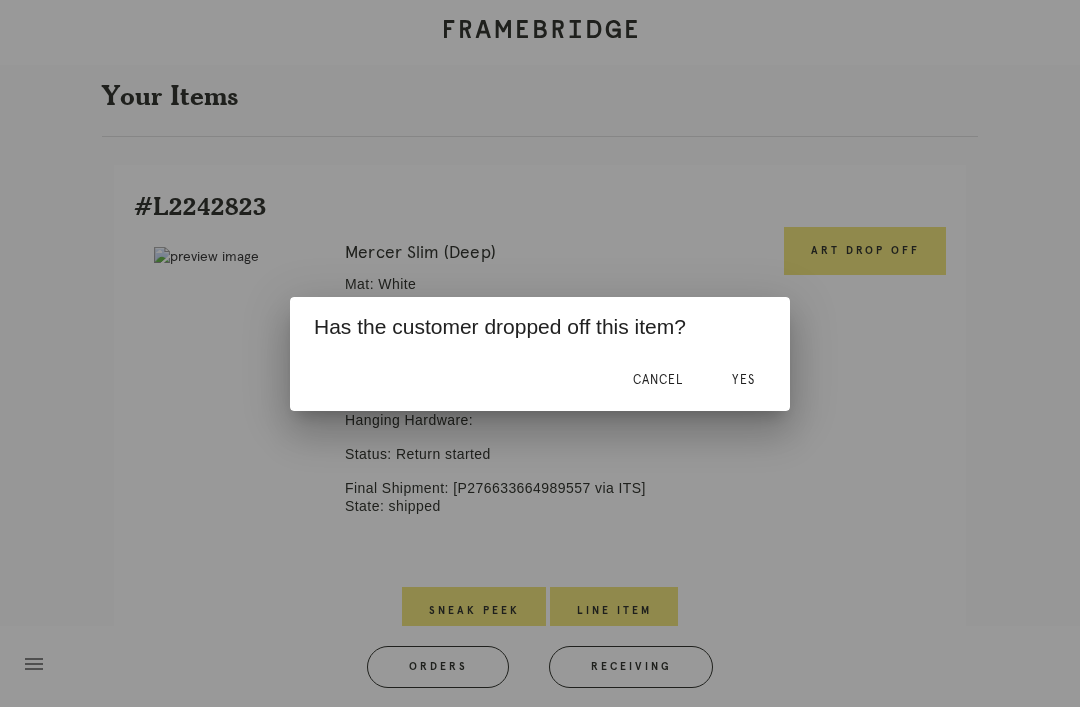 click on "Yes" at bounding box center (743, 381) 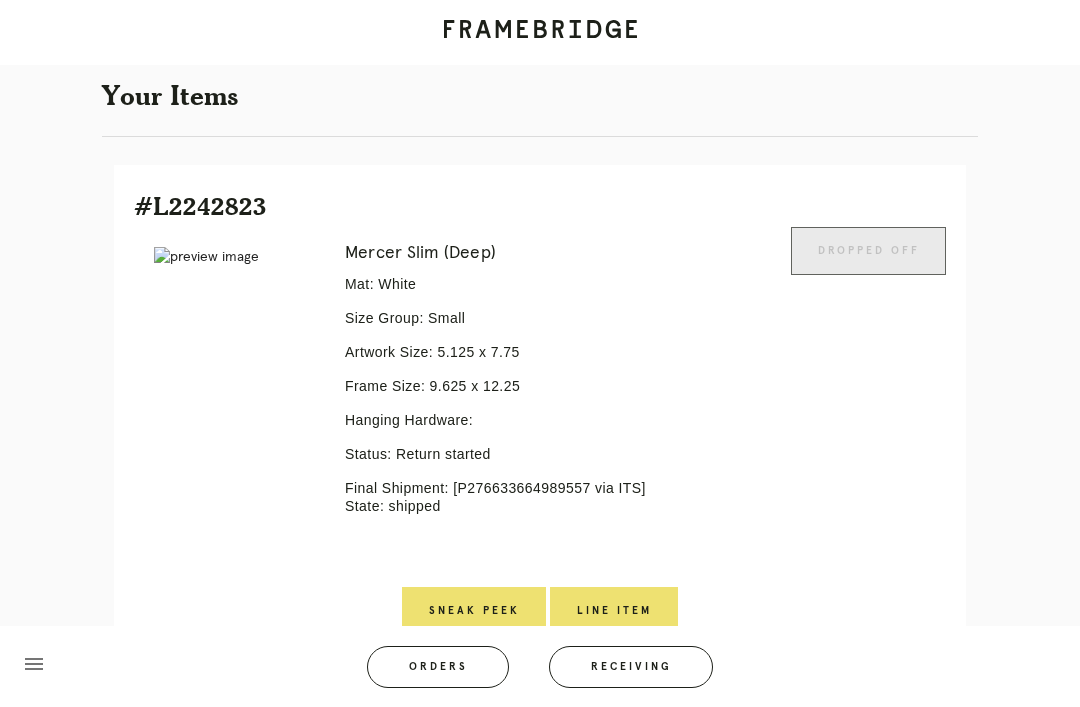click on "Line Item" at bounding box center (614, 611) 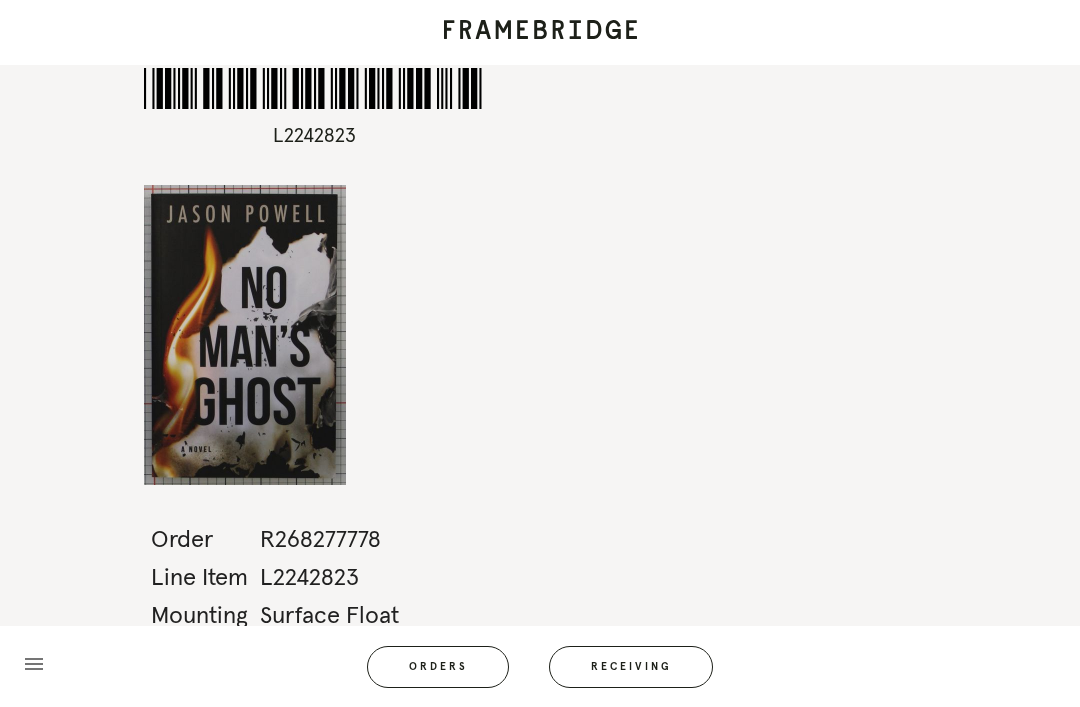 scroll, scrollTop: 64, scrollLeft: 0, axis: vertical 